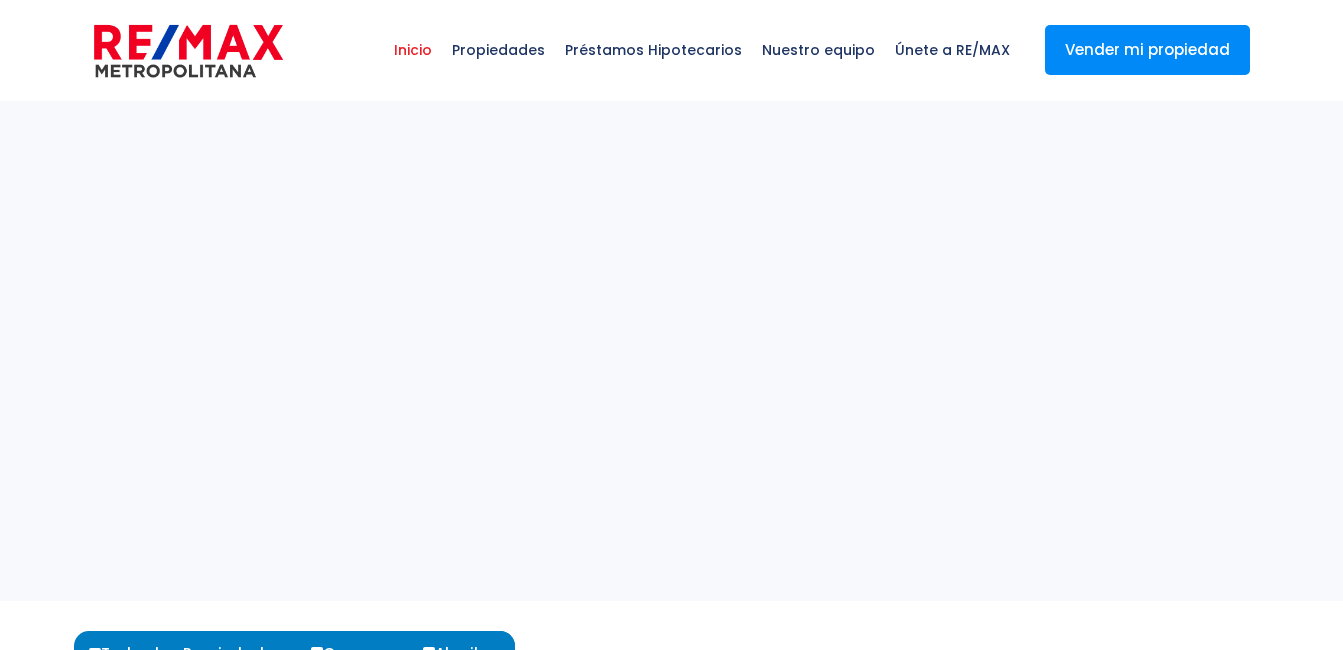 select 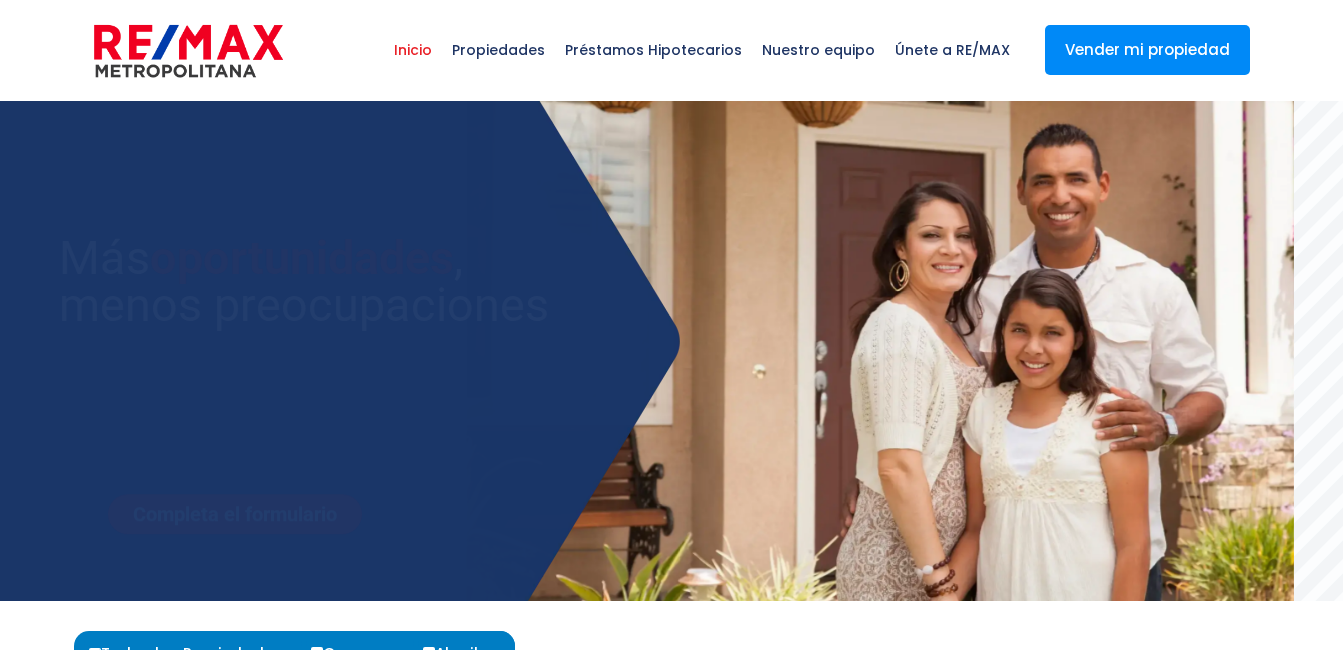 scroll, scrollTop: 0, scrollLeft: 0, axis: both 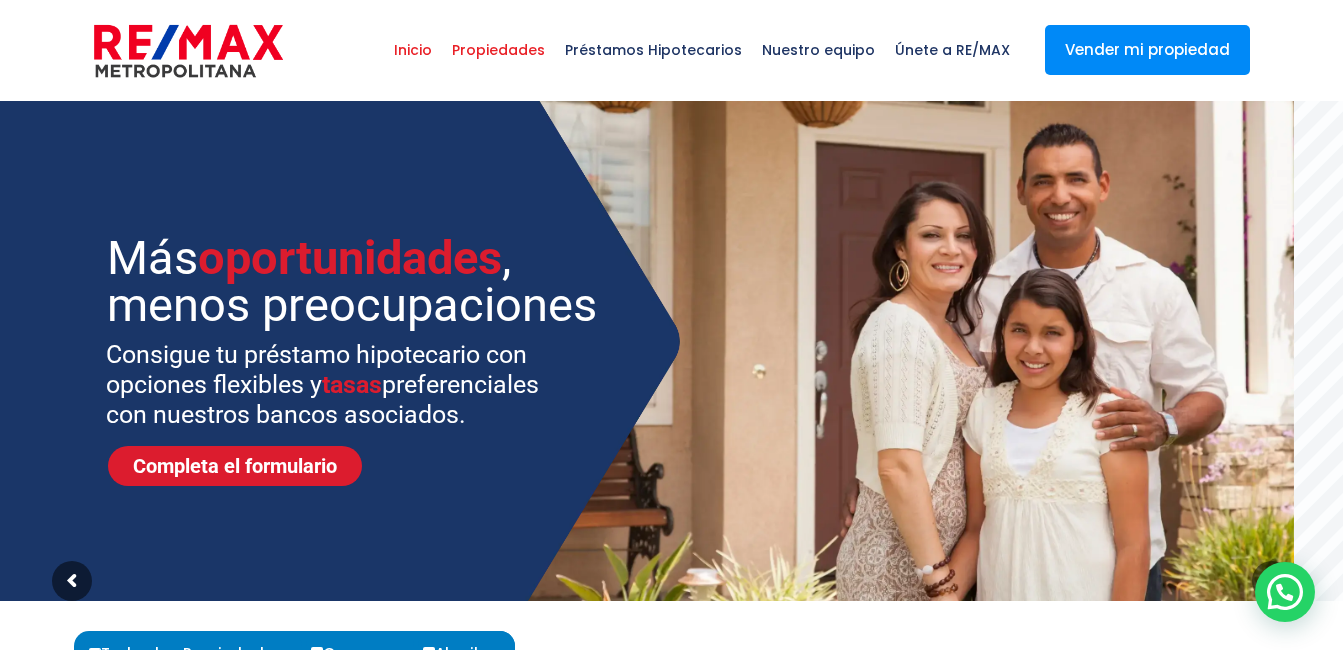 click on "Propiedades" at bounding box center [498, 50] 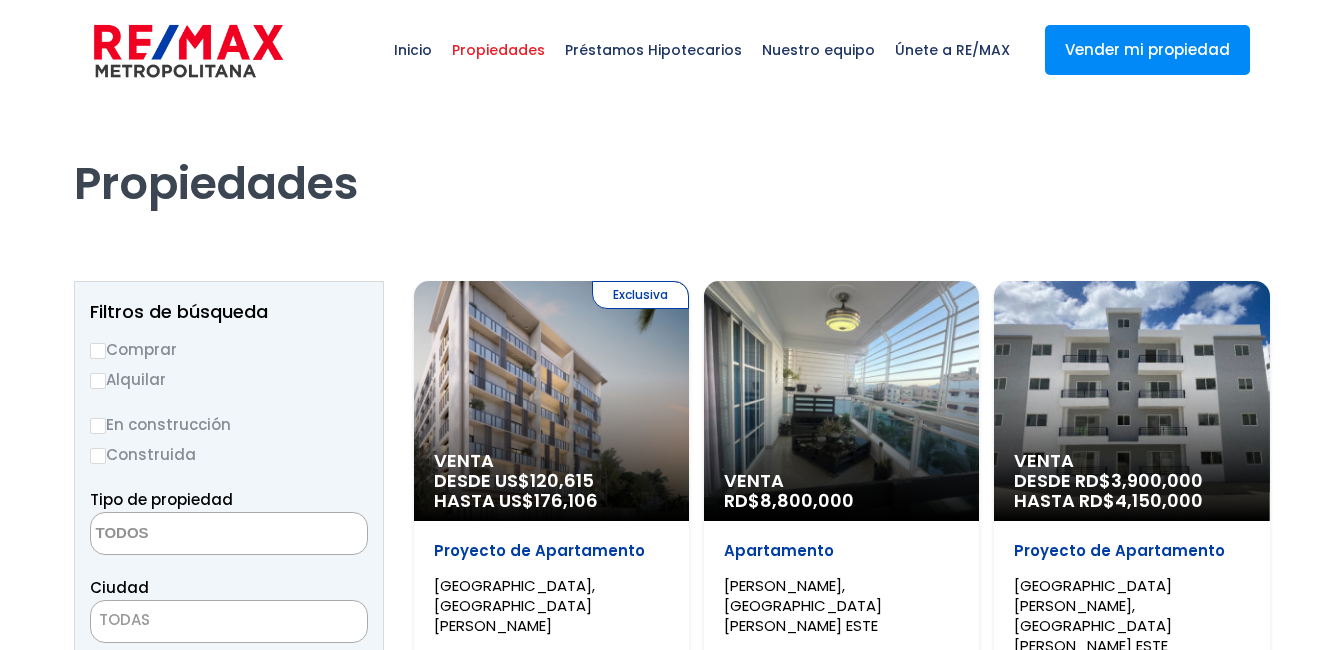 select 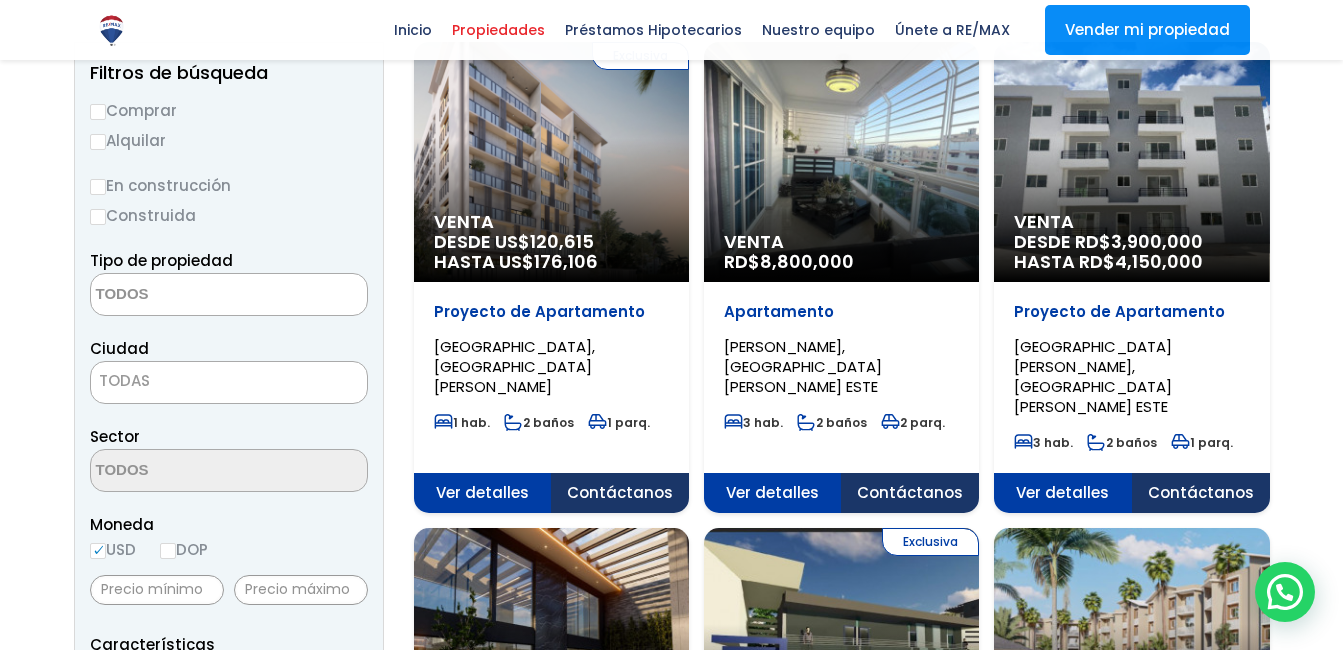 scroll, scrollTop: 240, scrollLeft: 0, axis: vertical 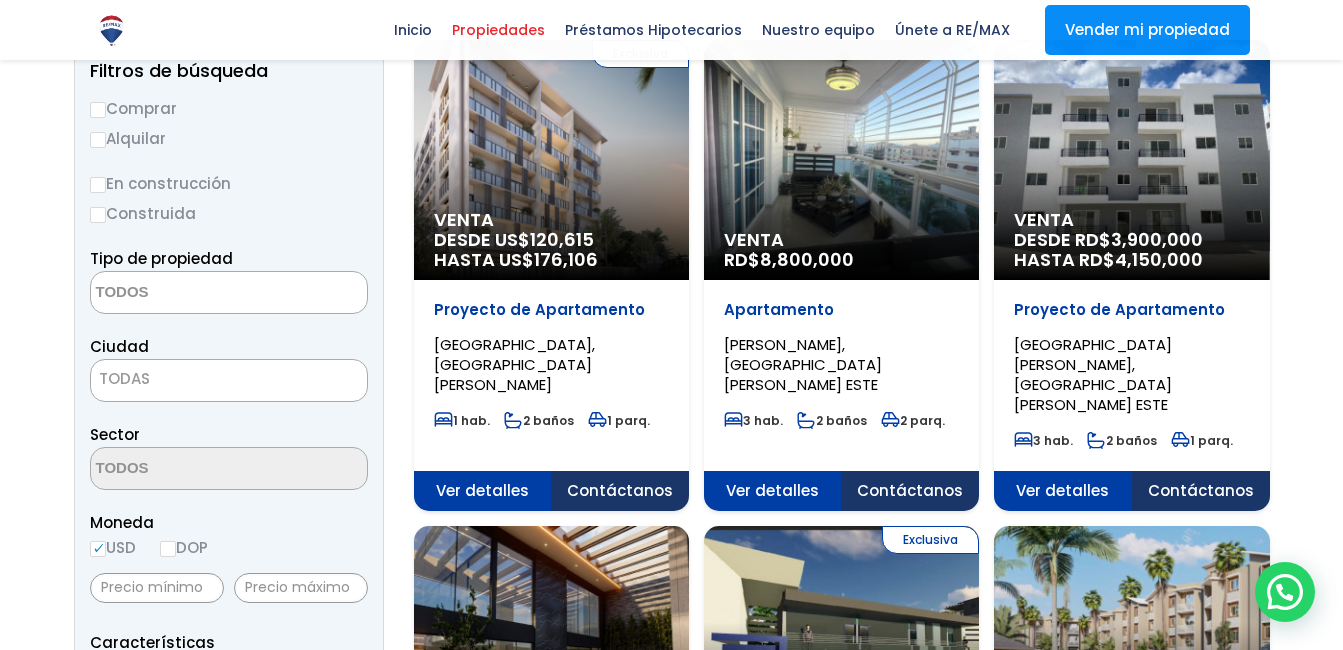 click on "Comprar" at bounding box center [229, 108] 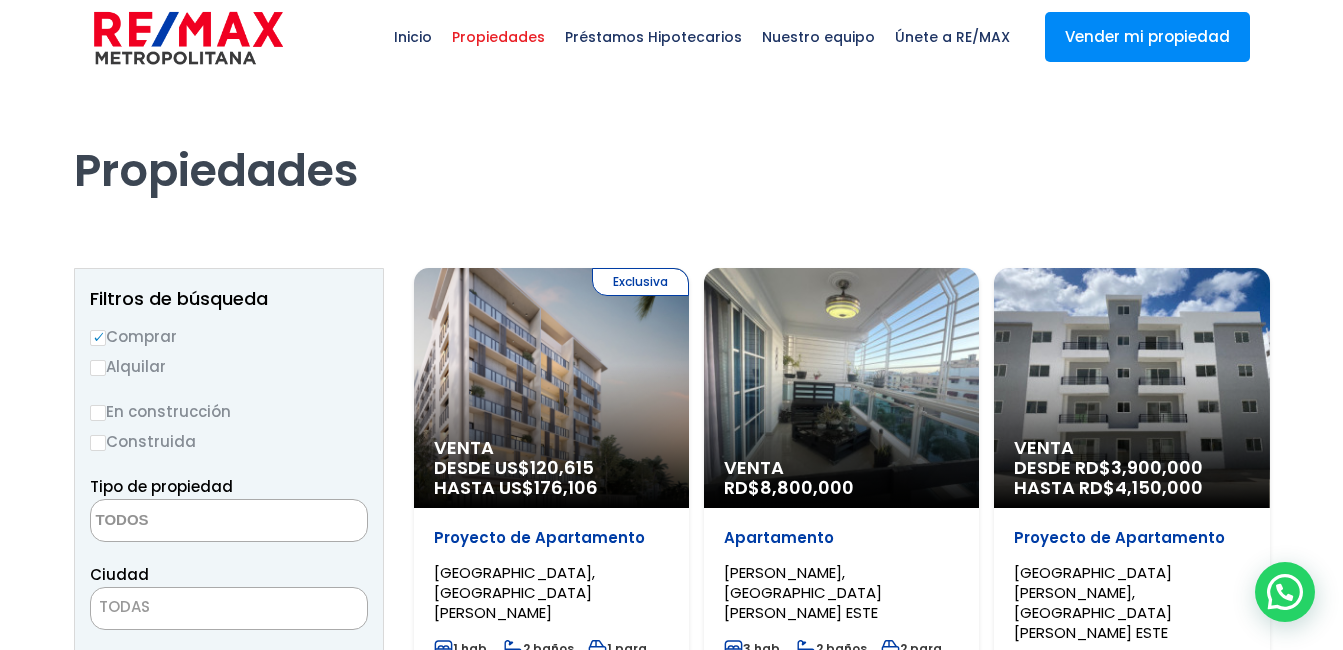 scroll, scrollTop: 0, scrollLeft: 0, axis: both 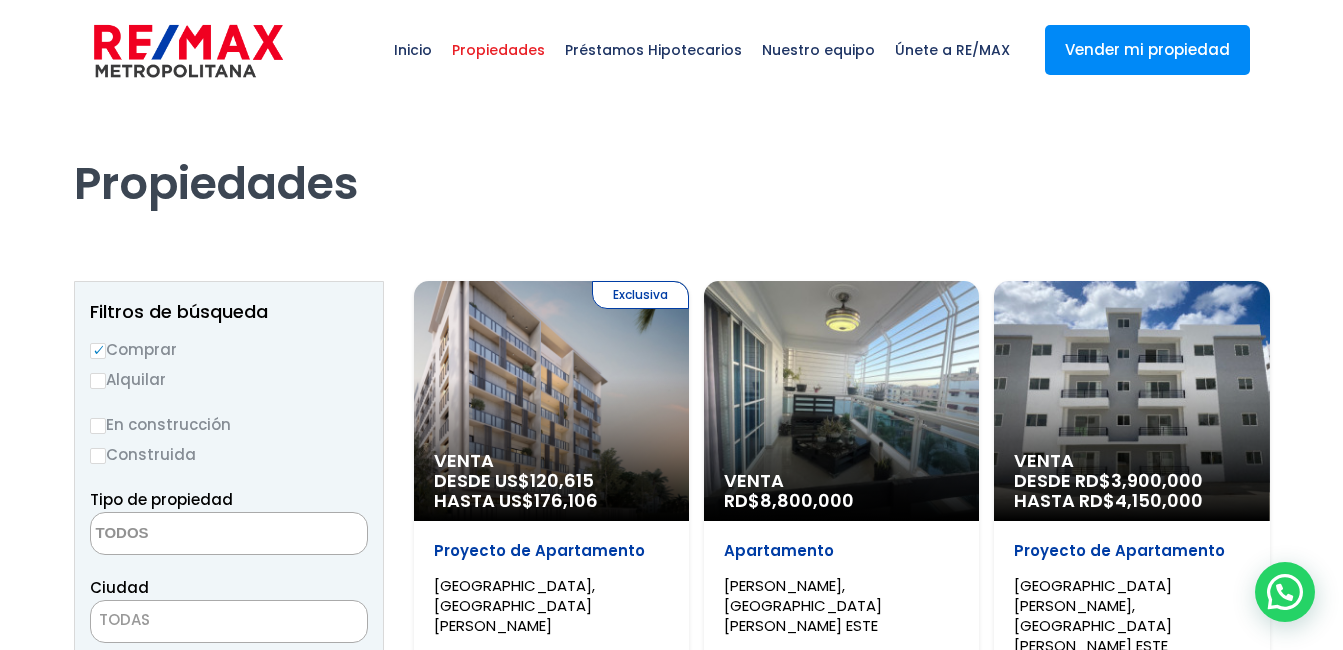 click on "En construcción" at bounding box center [98, 426] 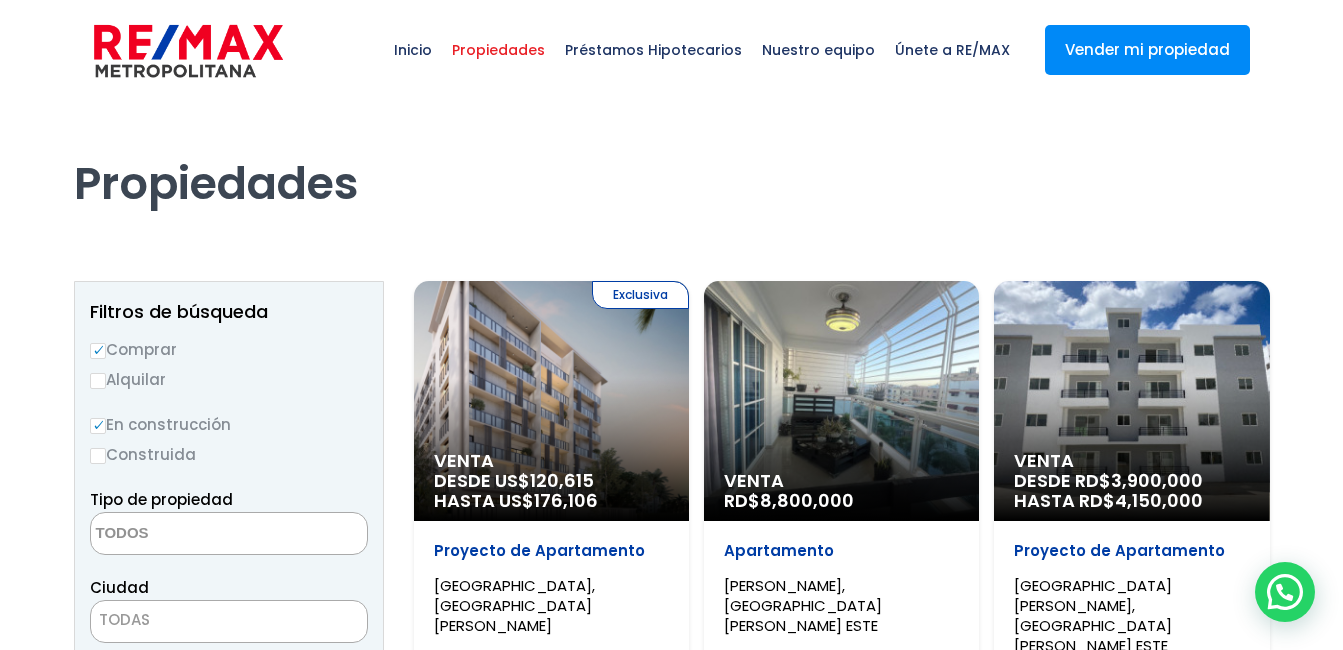 click on "Construida" at bounding box center (98, 456) 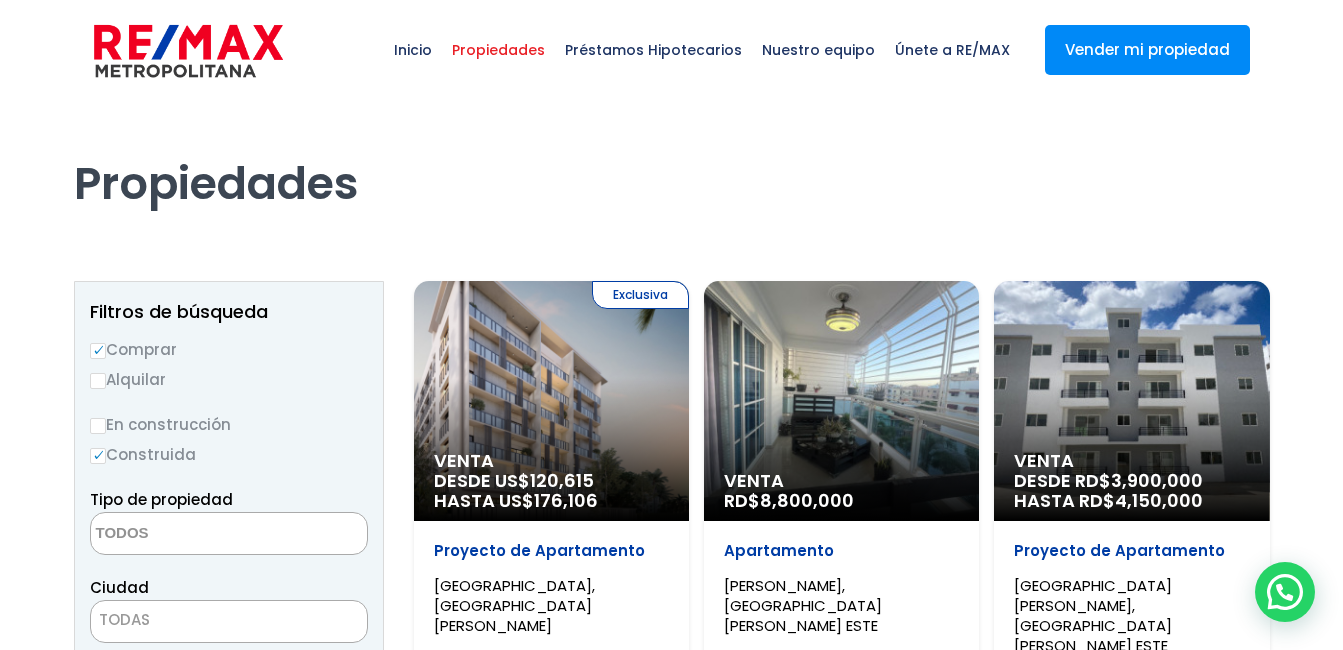 click on "En construcción" at bounding box center [98, 426] 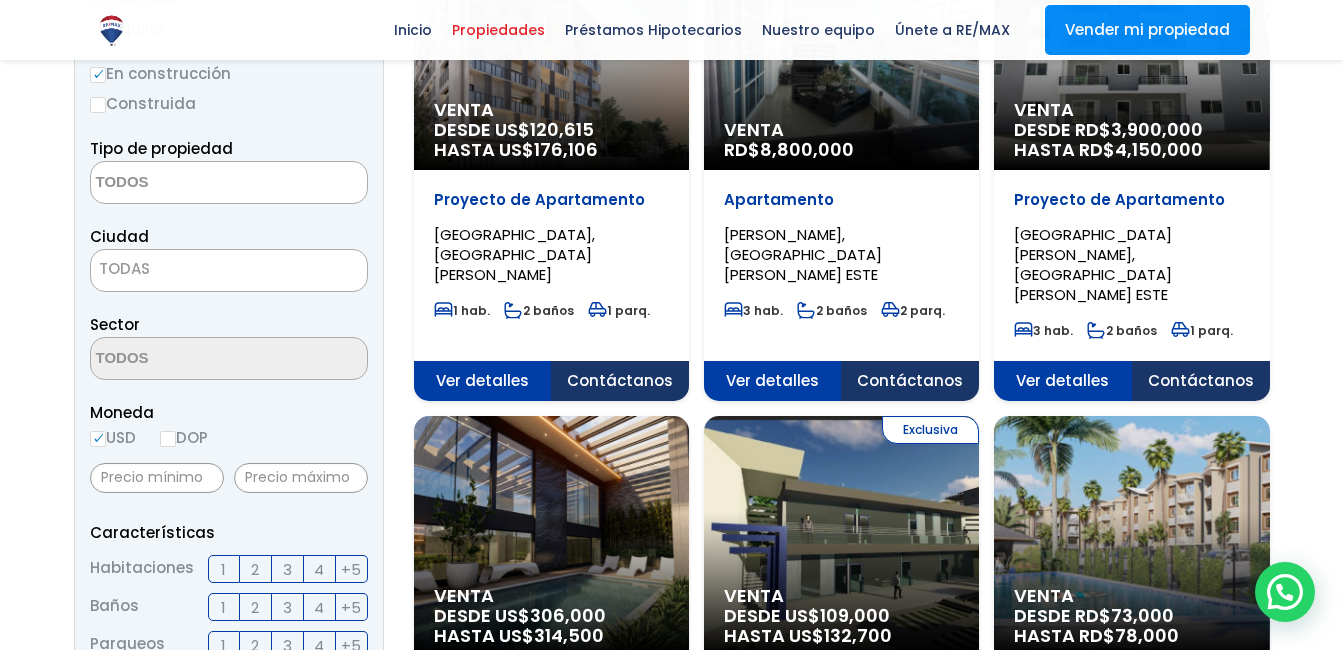 scroll, scrollTop: 360, scrollLeft: 0, axis: vertical 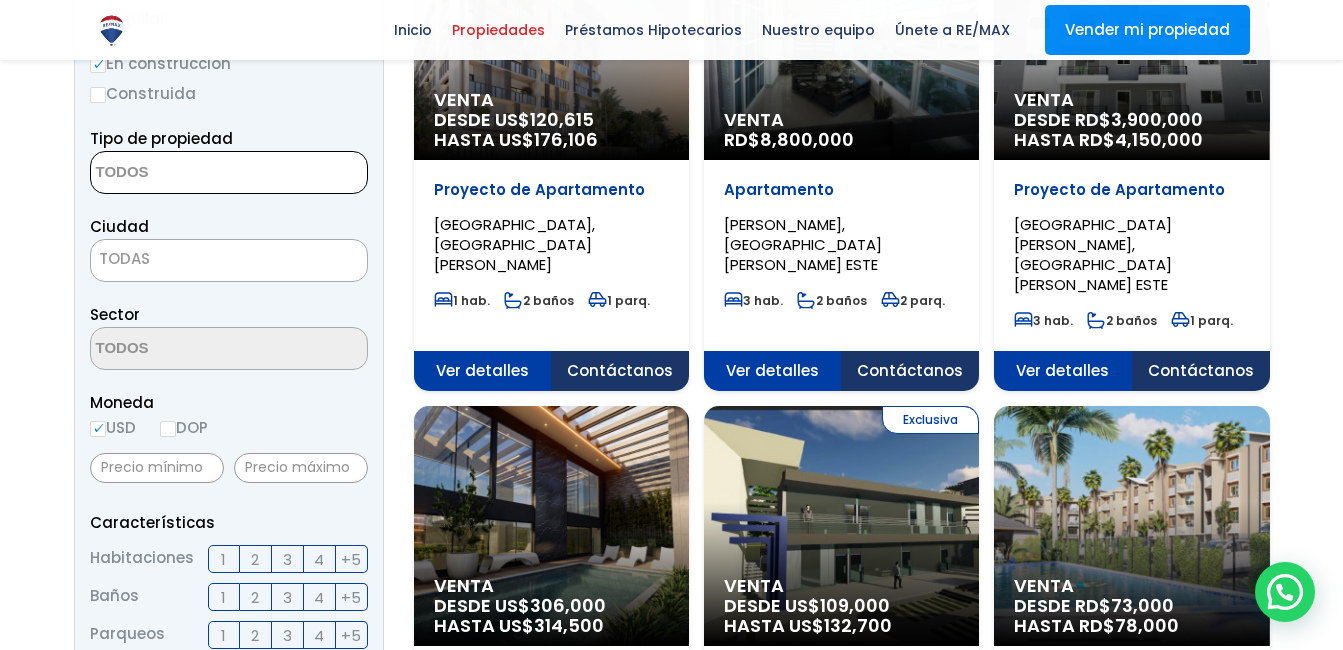 click at bounding box center [229, 172] 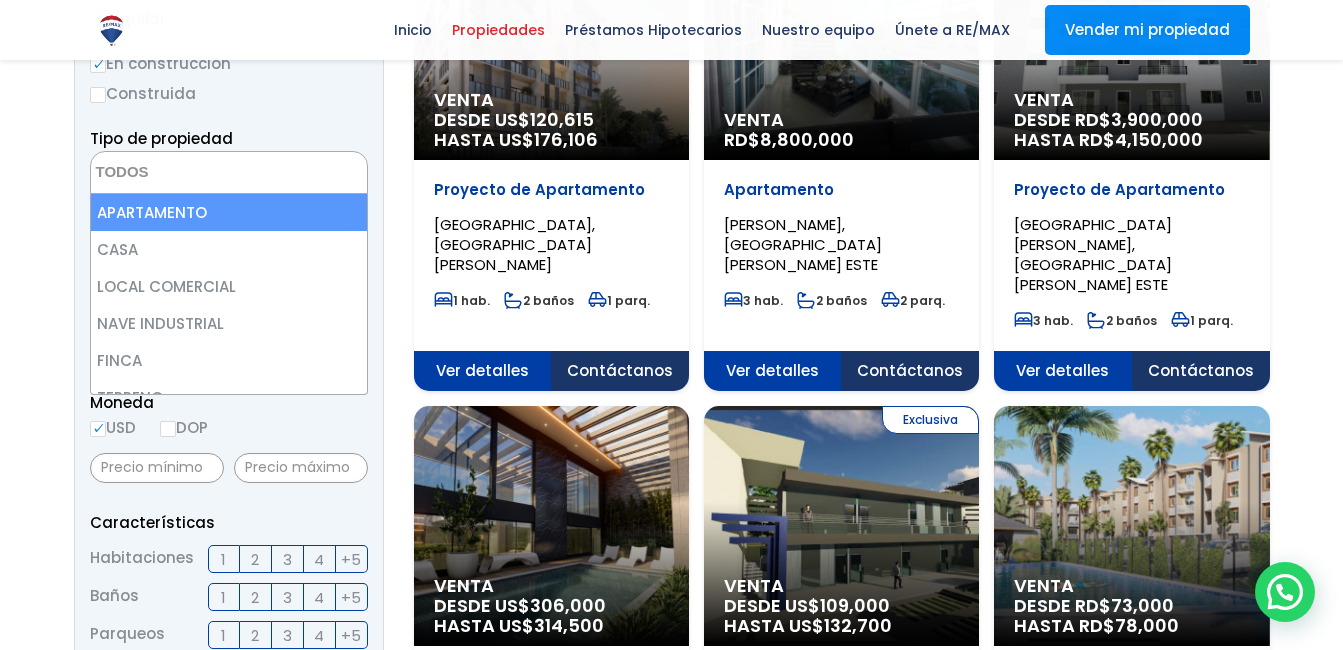 select on "apartment" 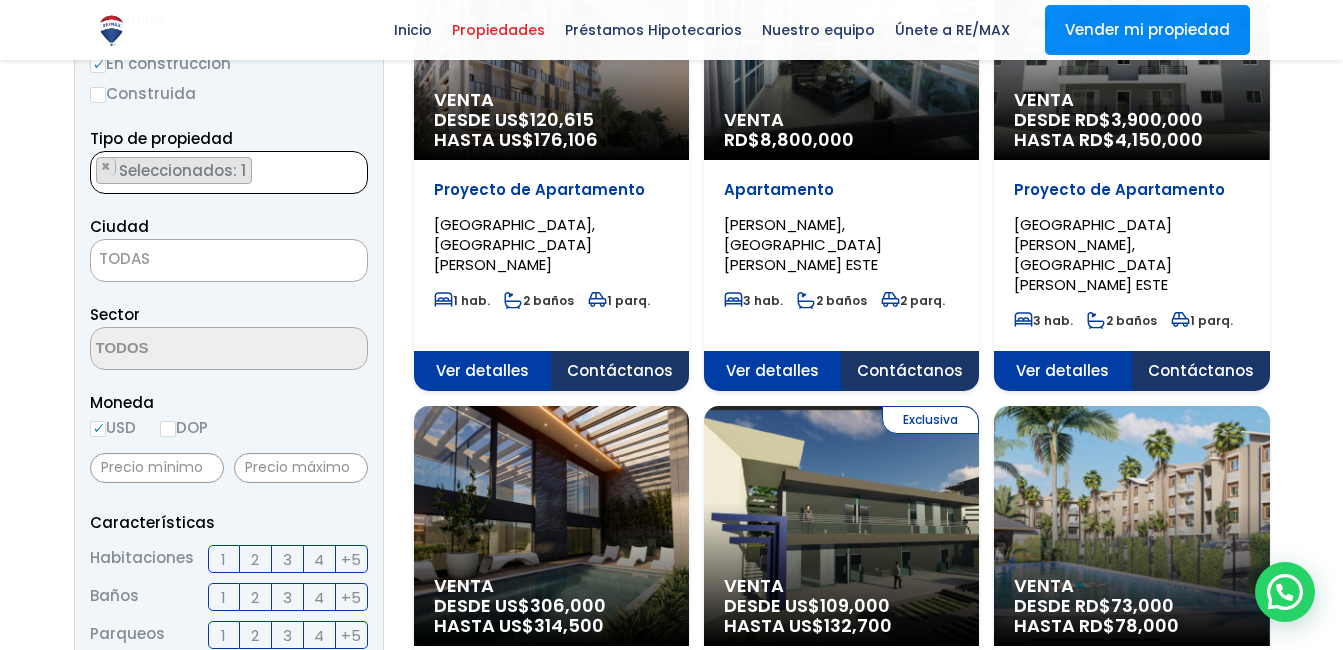 click on "TODAS" at bounding box center (229, 259) 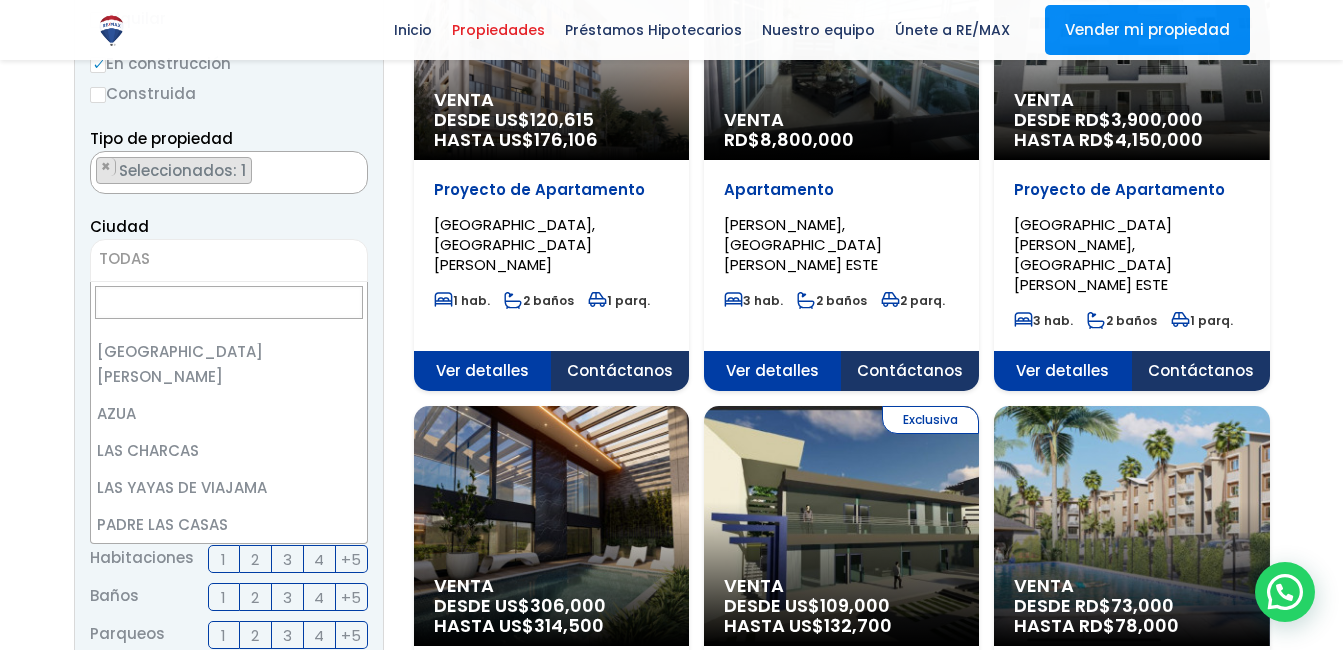 scroll, scrollTop: 0, scrollLeft: 0, axis: both 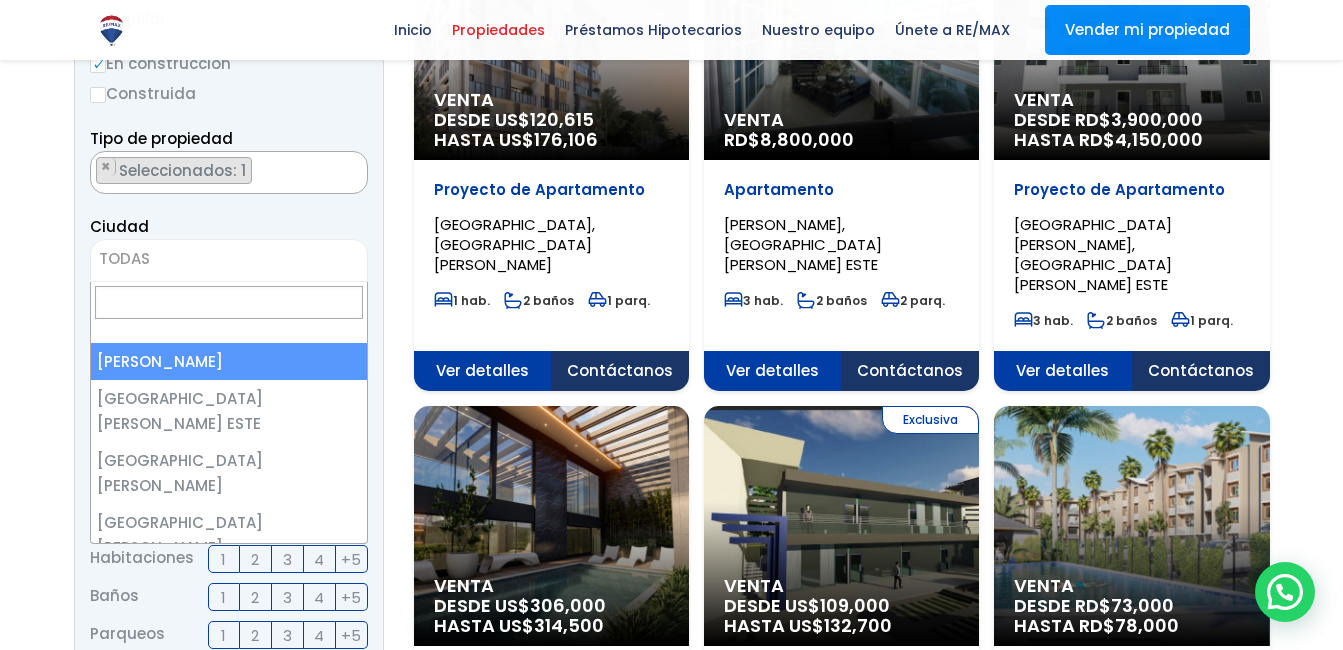 select on "1" 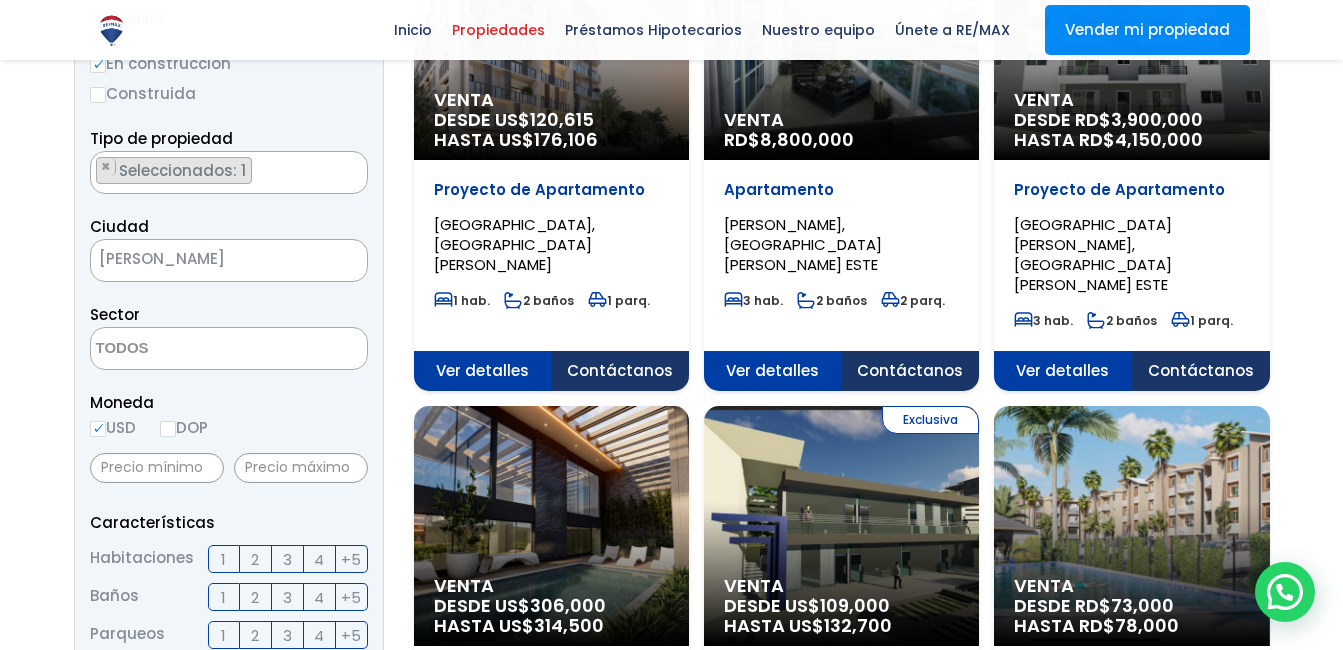 click at bounding box center [229, 348] 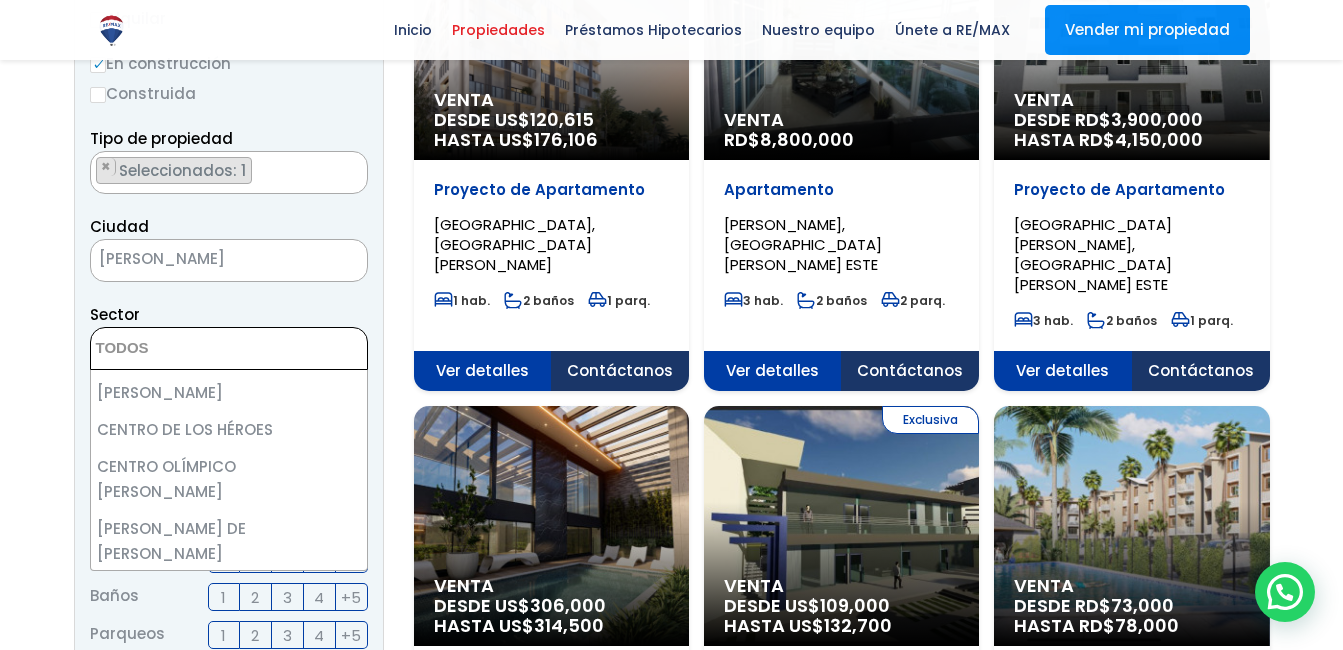scroll, scrollTop: 0, scrollLeft: 0, axis: both 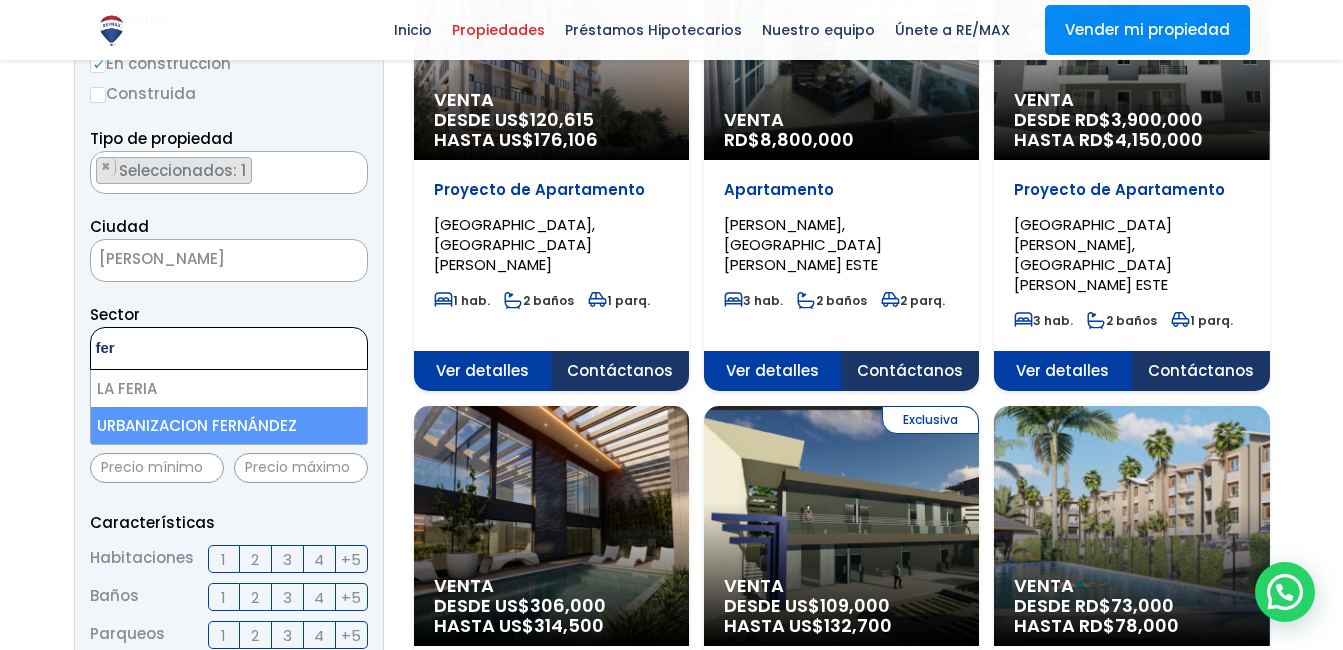 type on "fer" 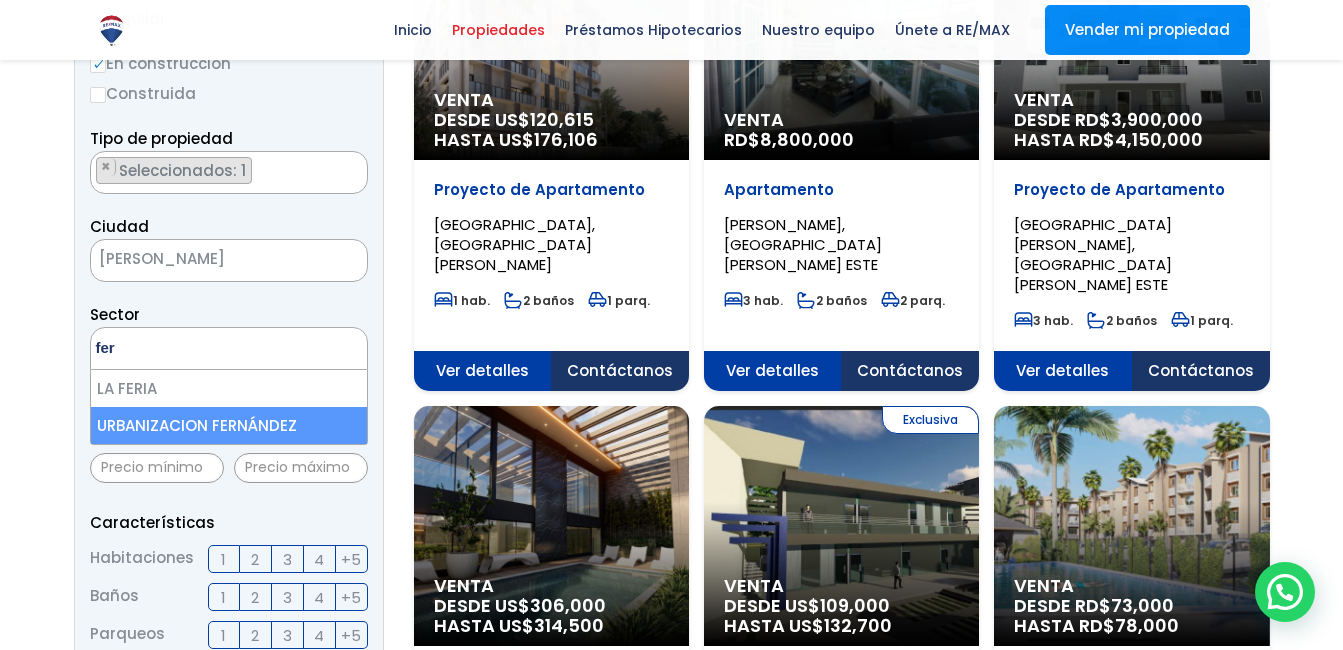 select on "110" 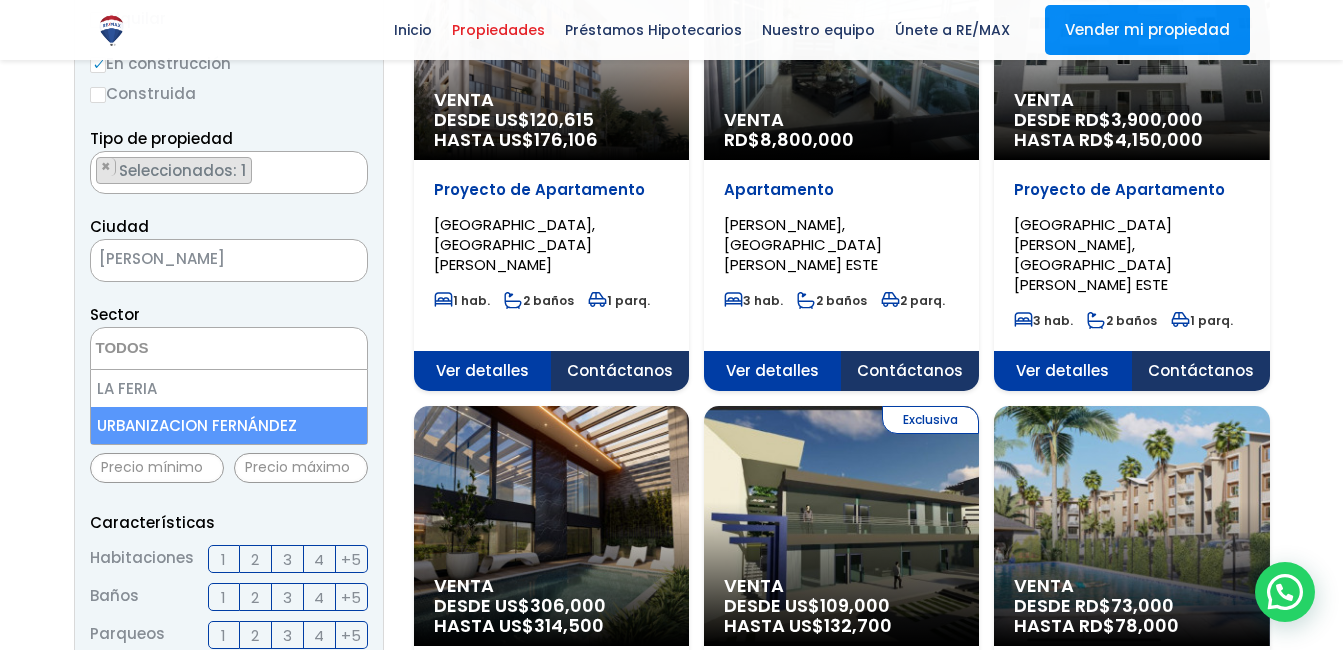 scroll, scrollTop: 5474, scrollLeft: 0, axis: vertical 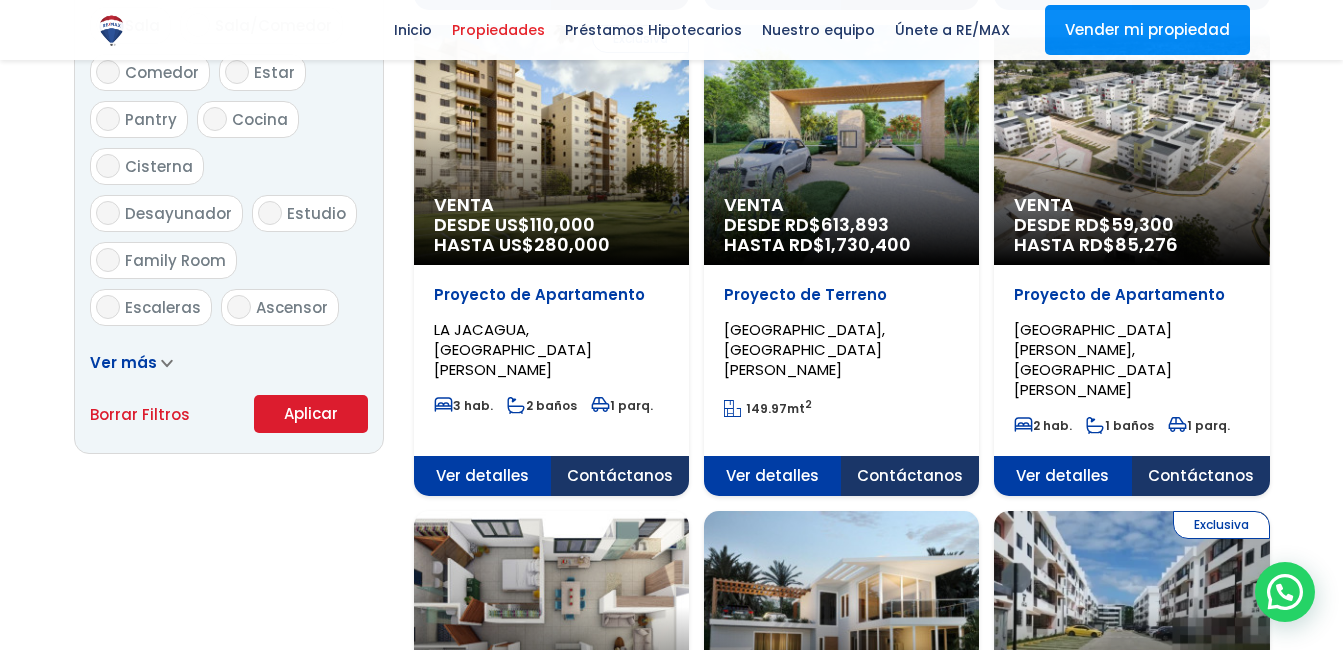 click on "Aplicar" at bounding box center [311, 414] 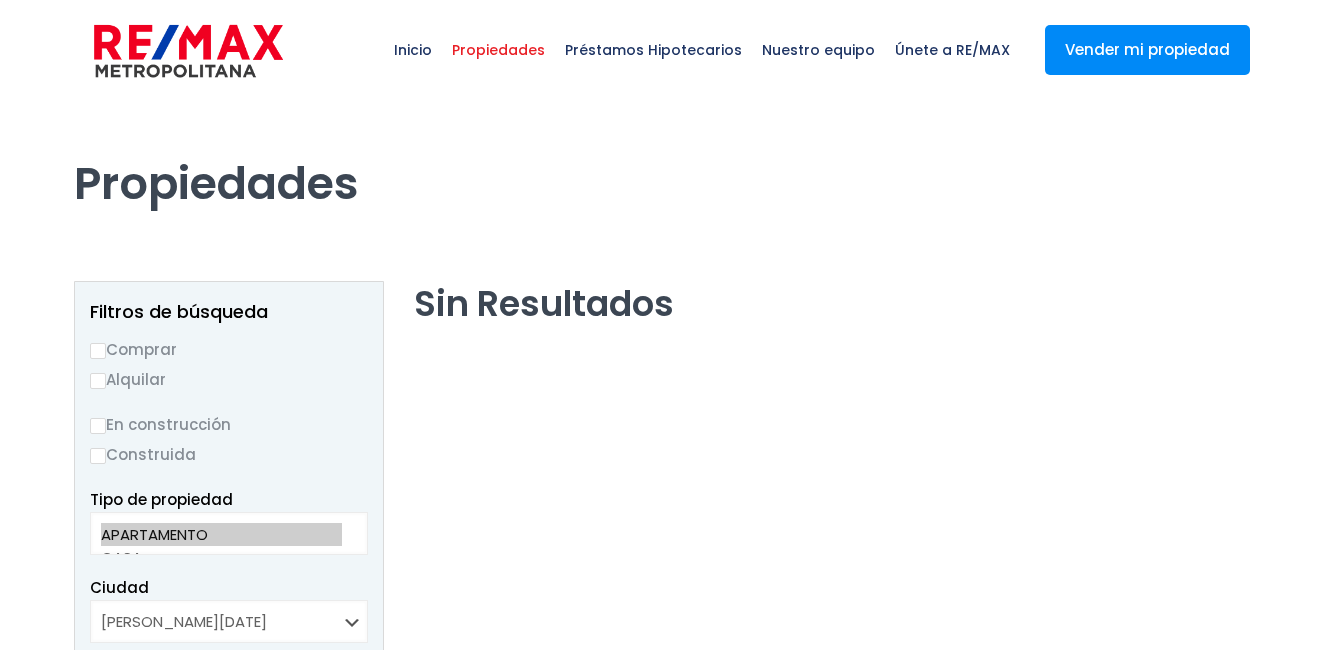 scroll, scrollTop: 0, scrollLeft: 0, axis: both 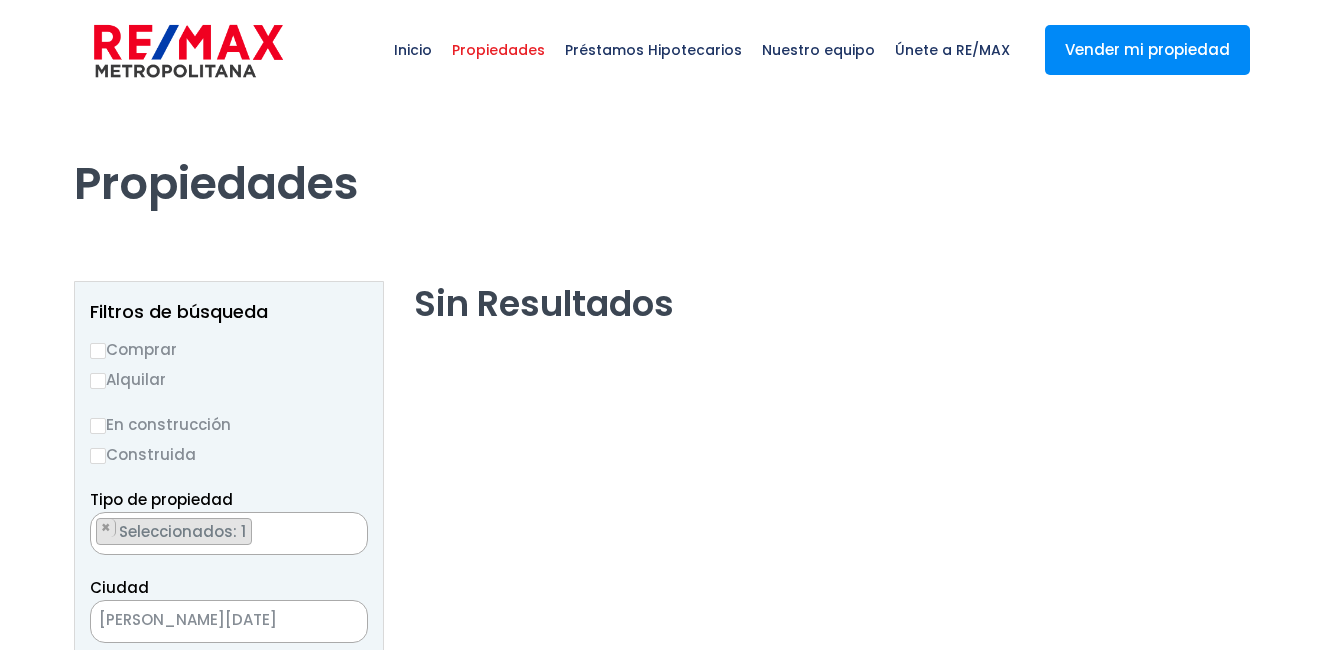 select on "110" 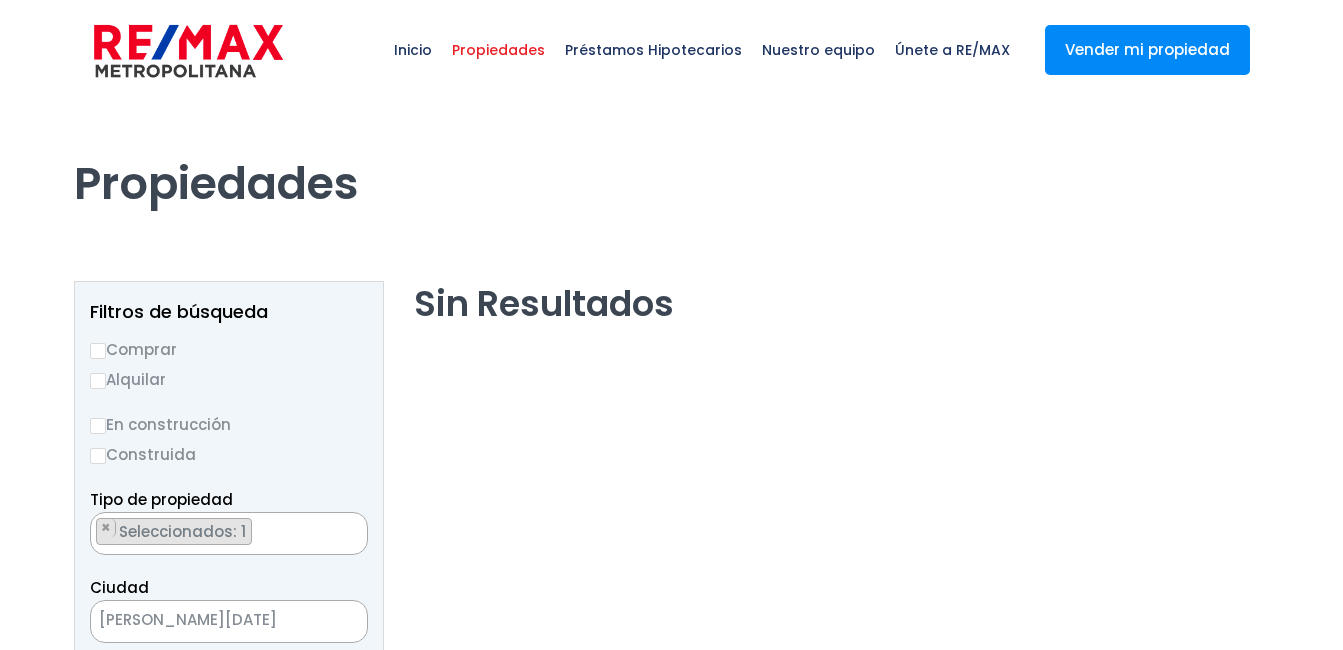 scroll, scrollTop: 5474, scrollLeft: 0, axis: vertical 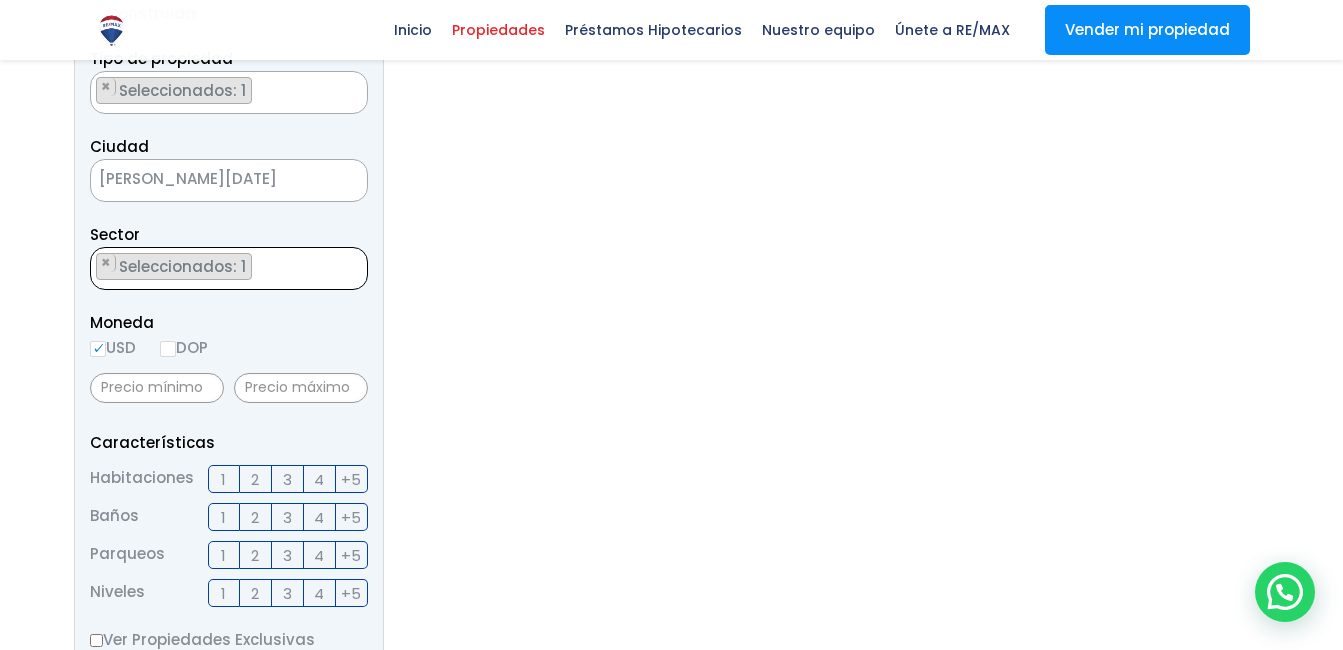 click on "× Seleccionados: 1" at bounding box center (216, 269) 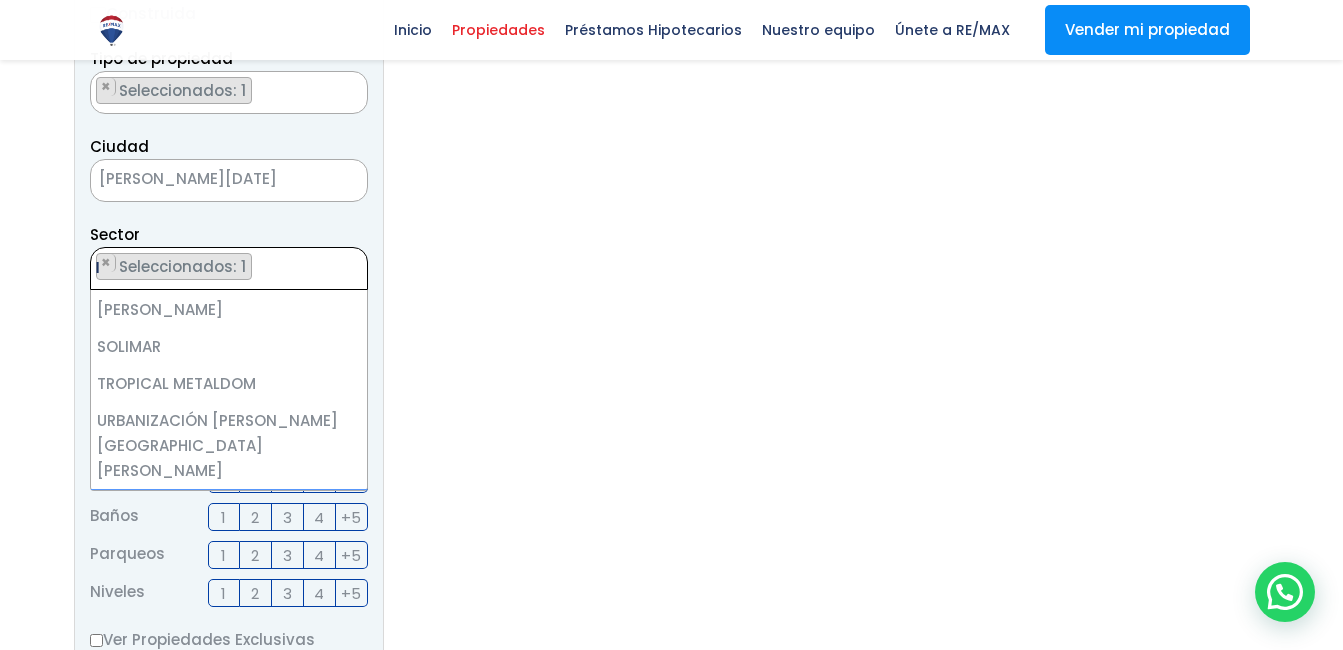 scroll, scrollTop: 0, scrollLeft: 0, axis: both 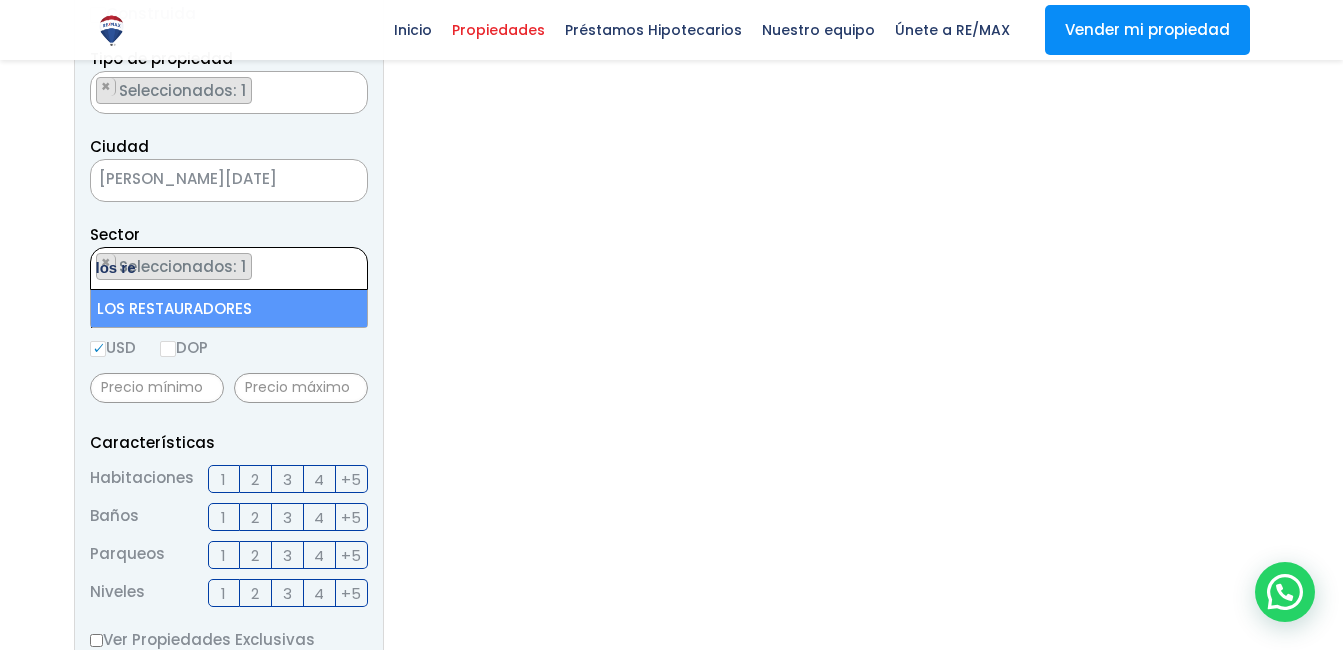 type on "los re" 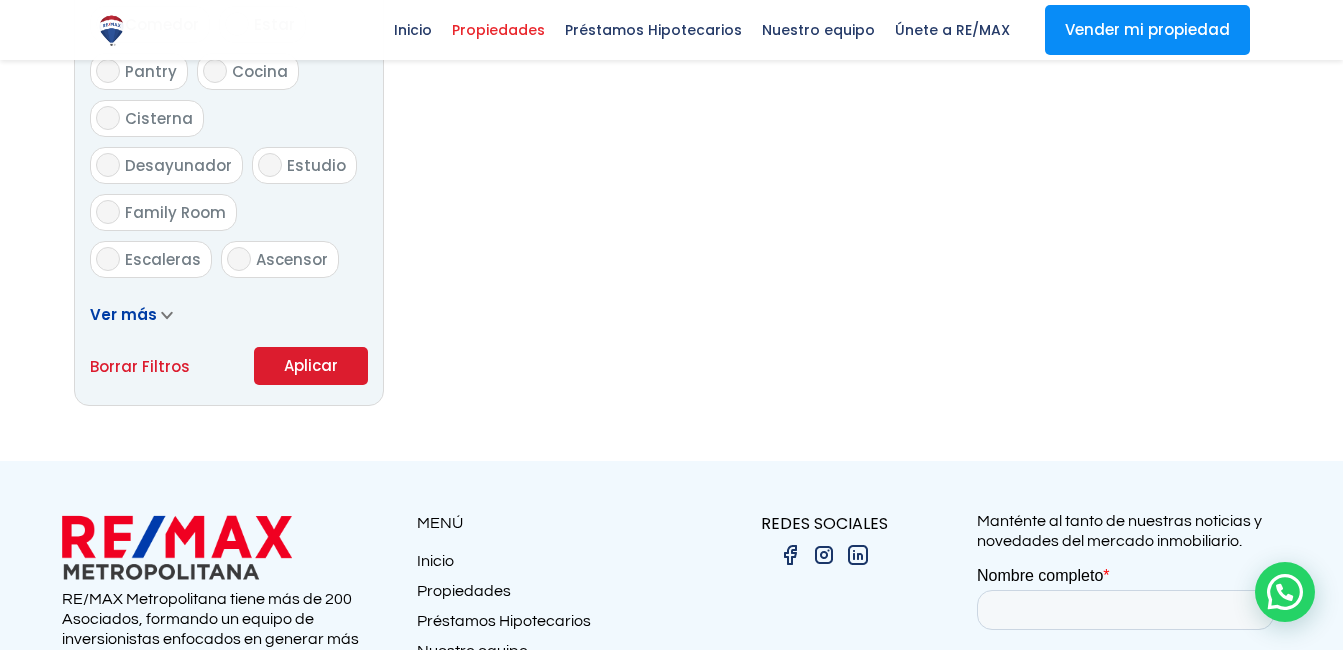 scroll, scrollTop: 1240, scrollLeft: 0, axis: vertical 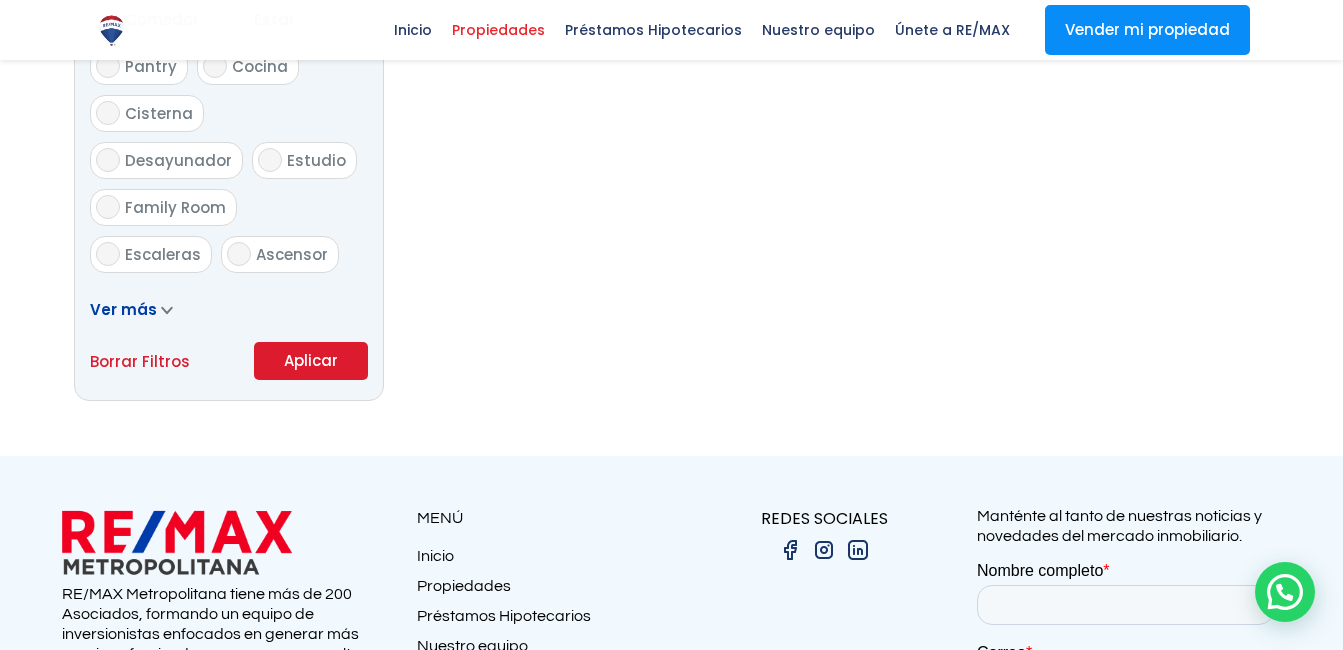 click on "Aplicar" at bounding box center [311, 361] 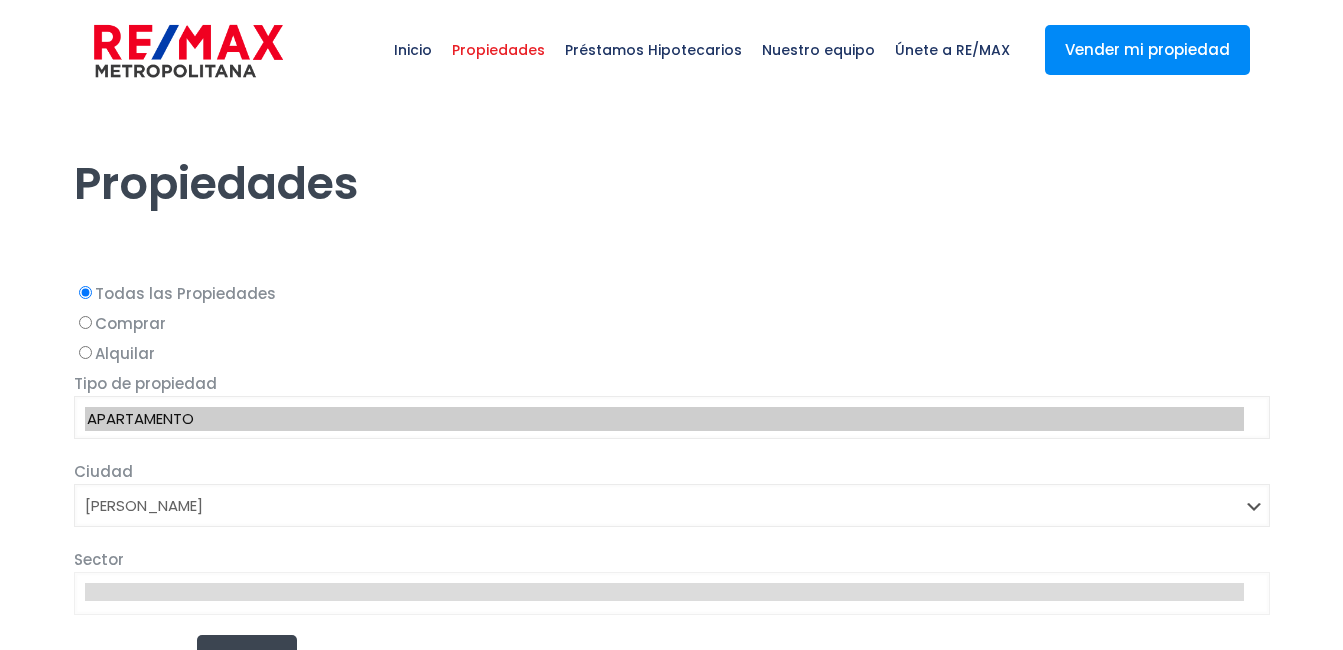 select on "1" 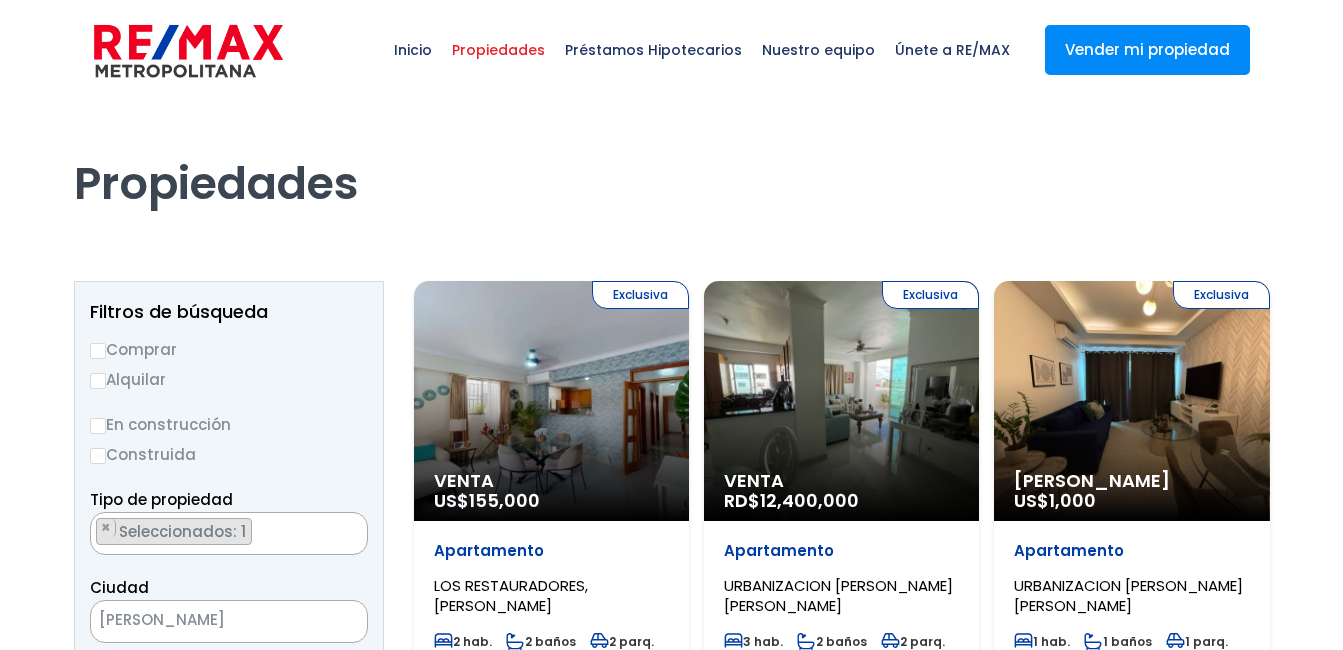 scroll, scrollTop: 0, scrollLeft: 0, axis: both 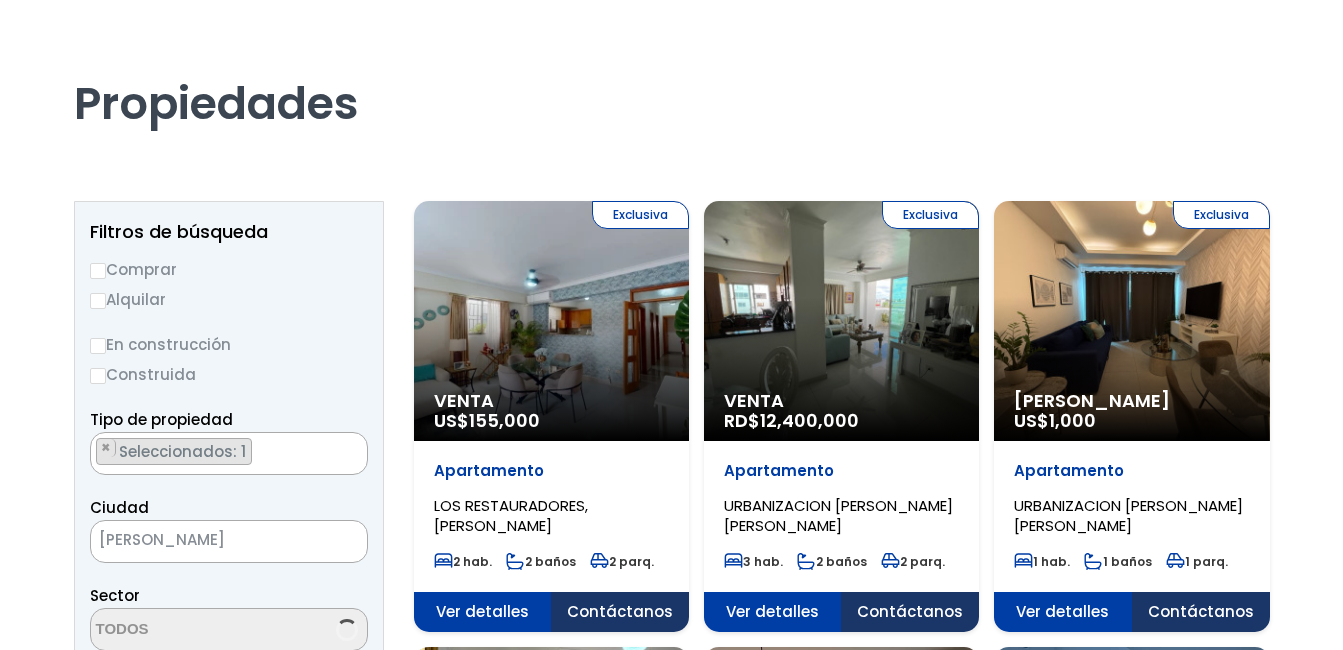 select on "64" 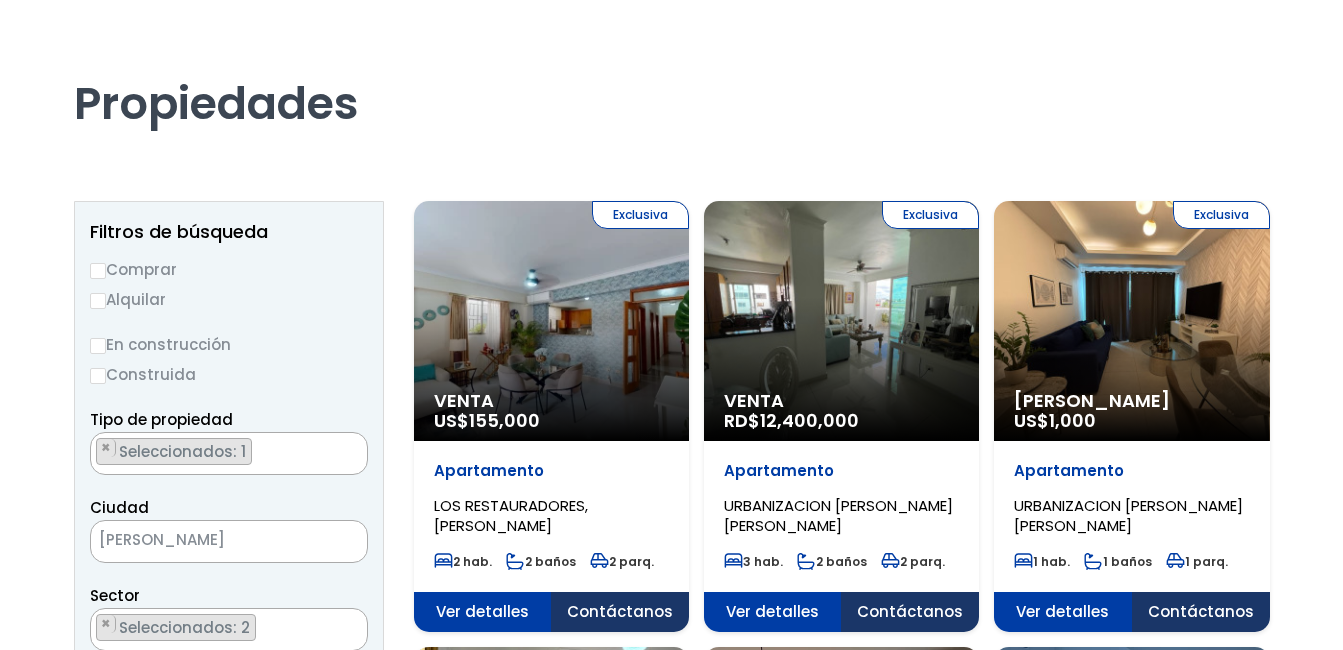 scroll, scrollTop: 5474, scrollLeft: 0, axis: vertical 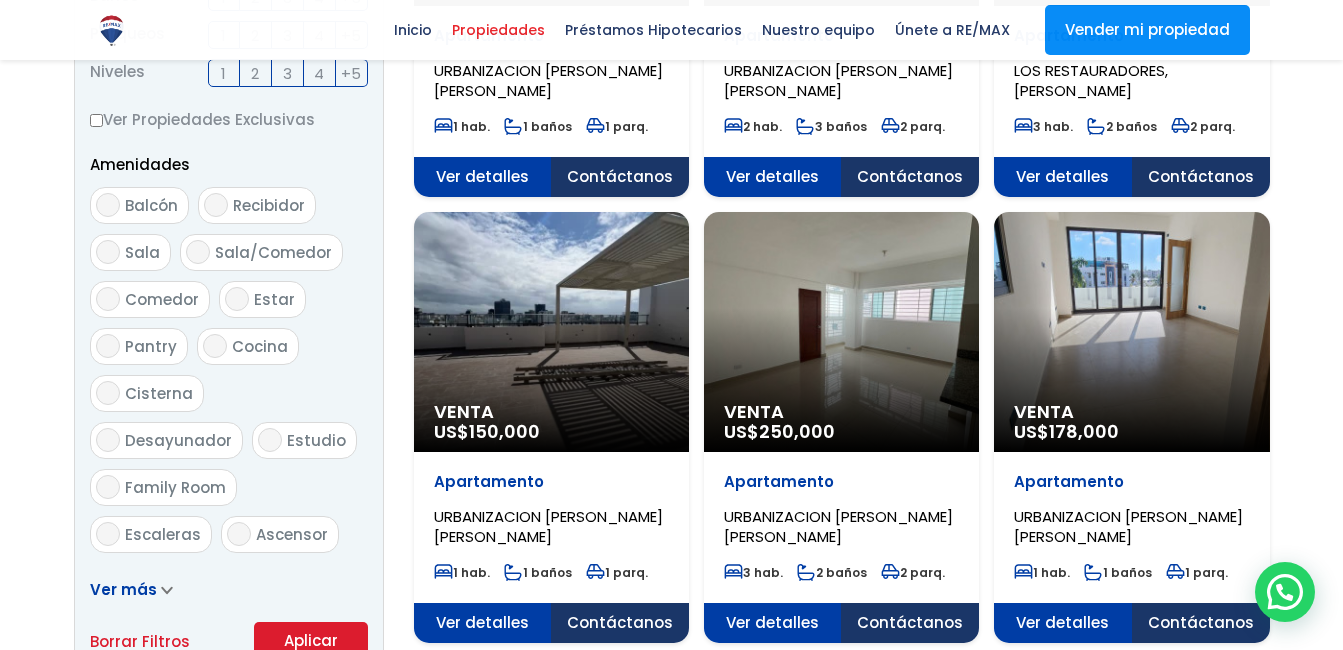 click on "Venta
US$  150,000" at bounding box center (551, -560) 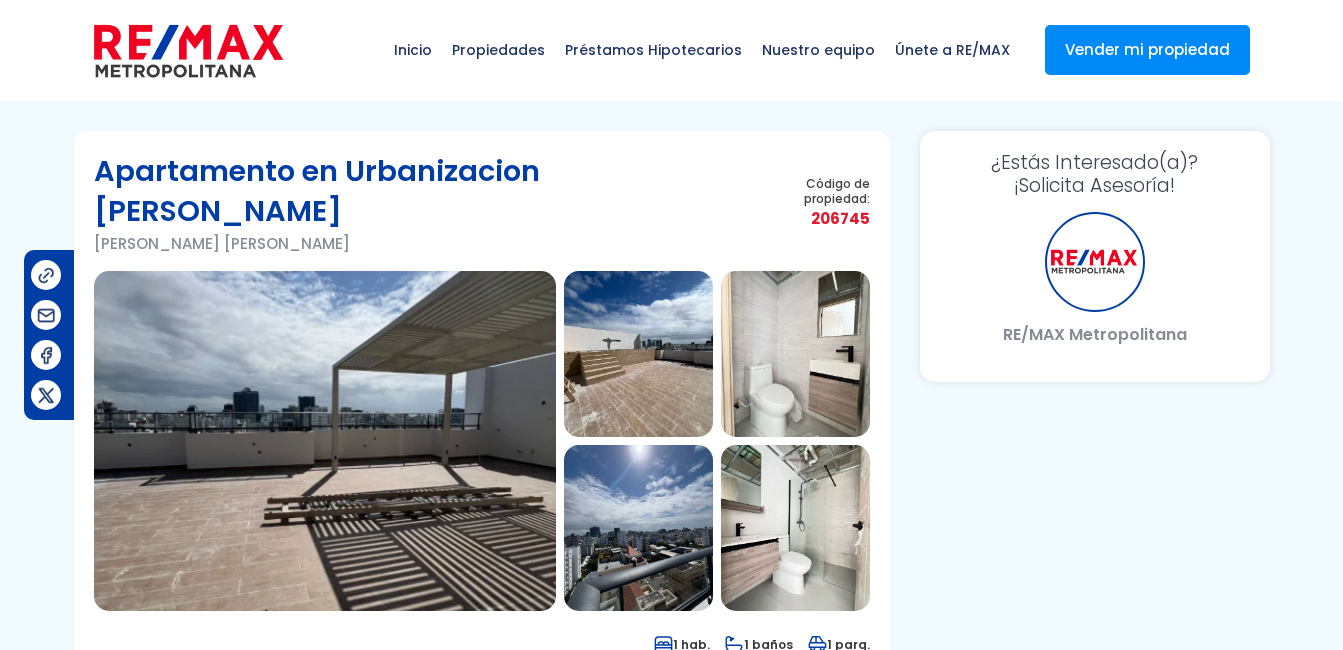 scroll, scrollTop: 0, scrollLeft: 0, axis: both 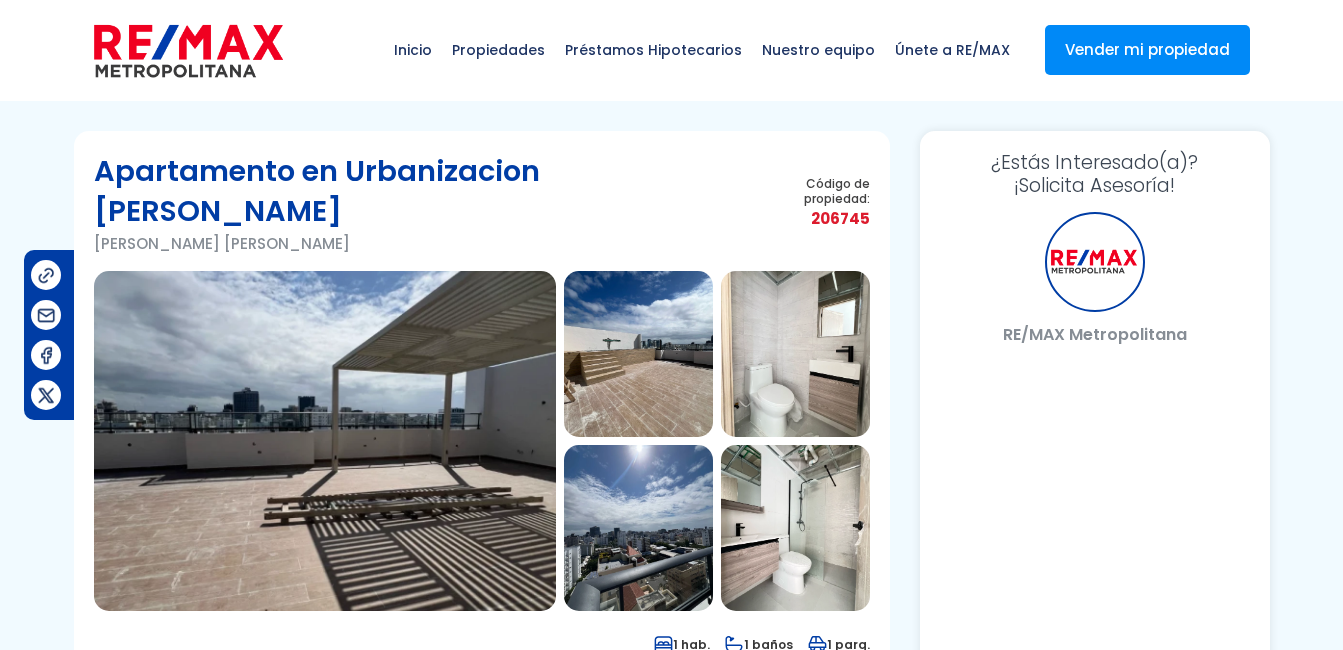 select on "DO" 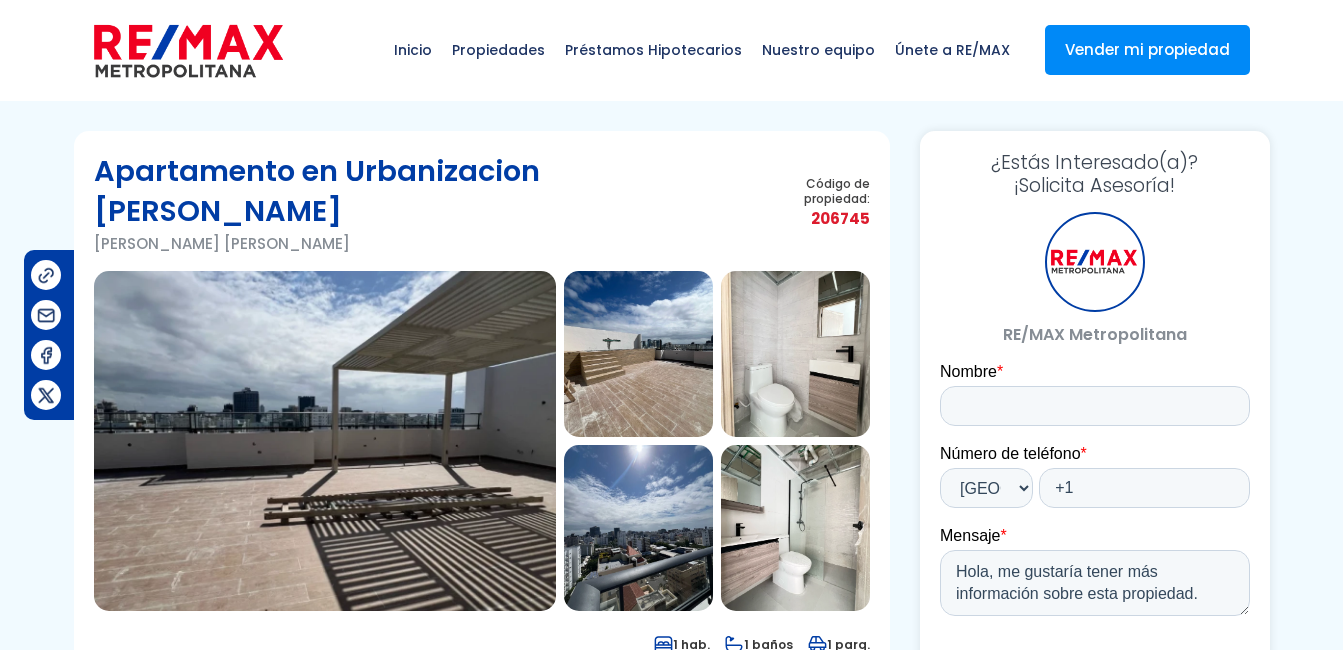 scroll, scrollTop: 0, scrollLeft: 0, axis: both 